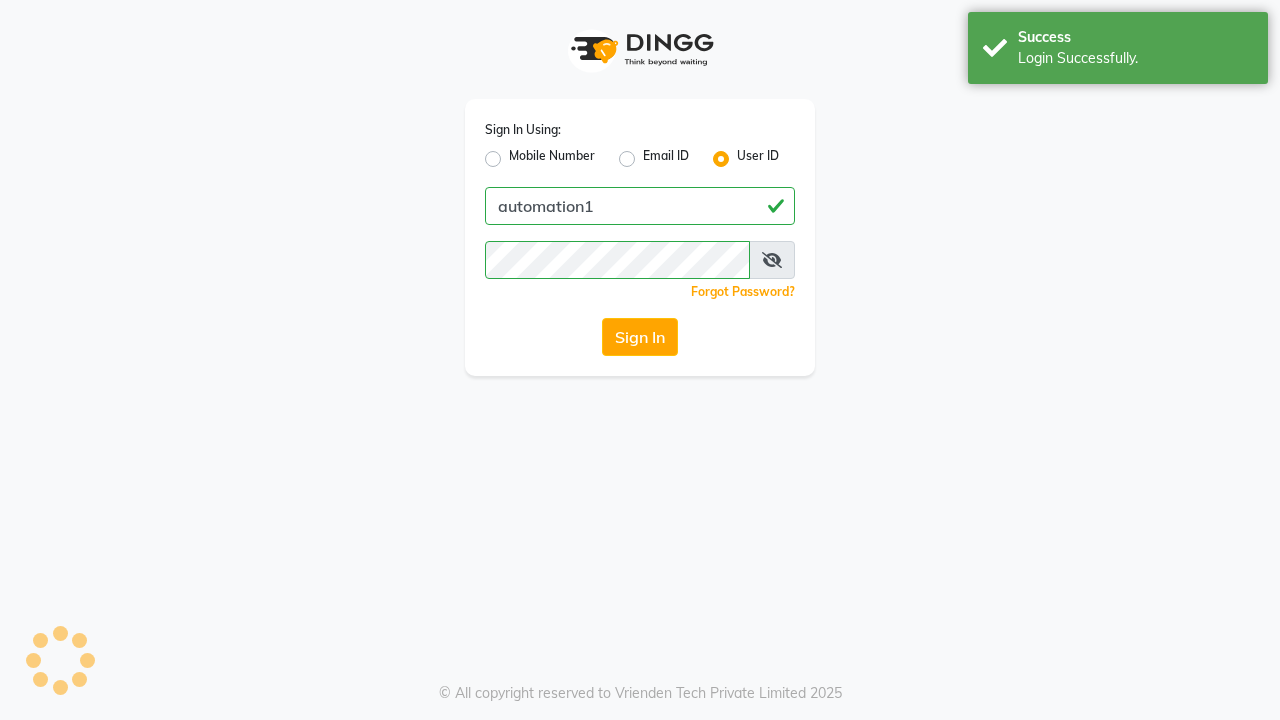 scroll, scrollTop: 0, scrollLeft: 0, axis: both 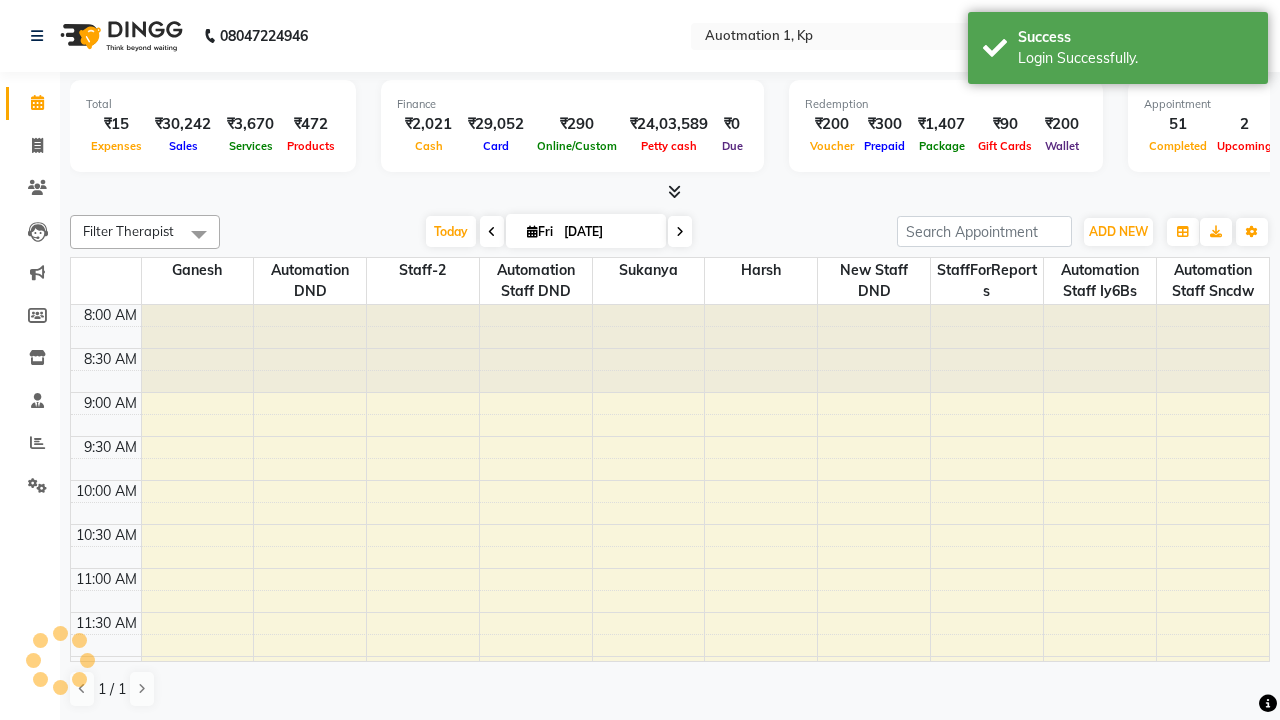 select on "en" 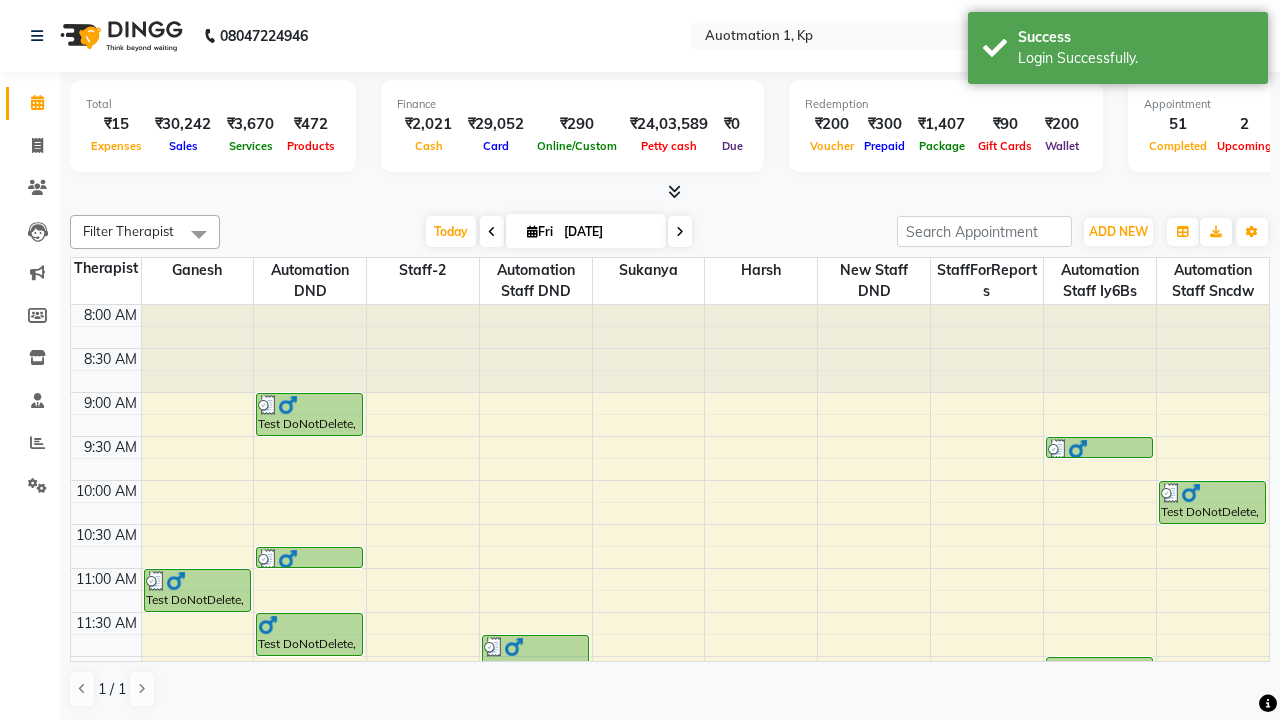 scroll, scrollTop: 0, scrollLeft: 0, axis: both 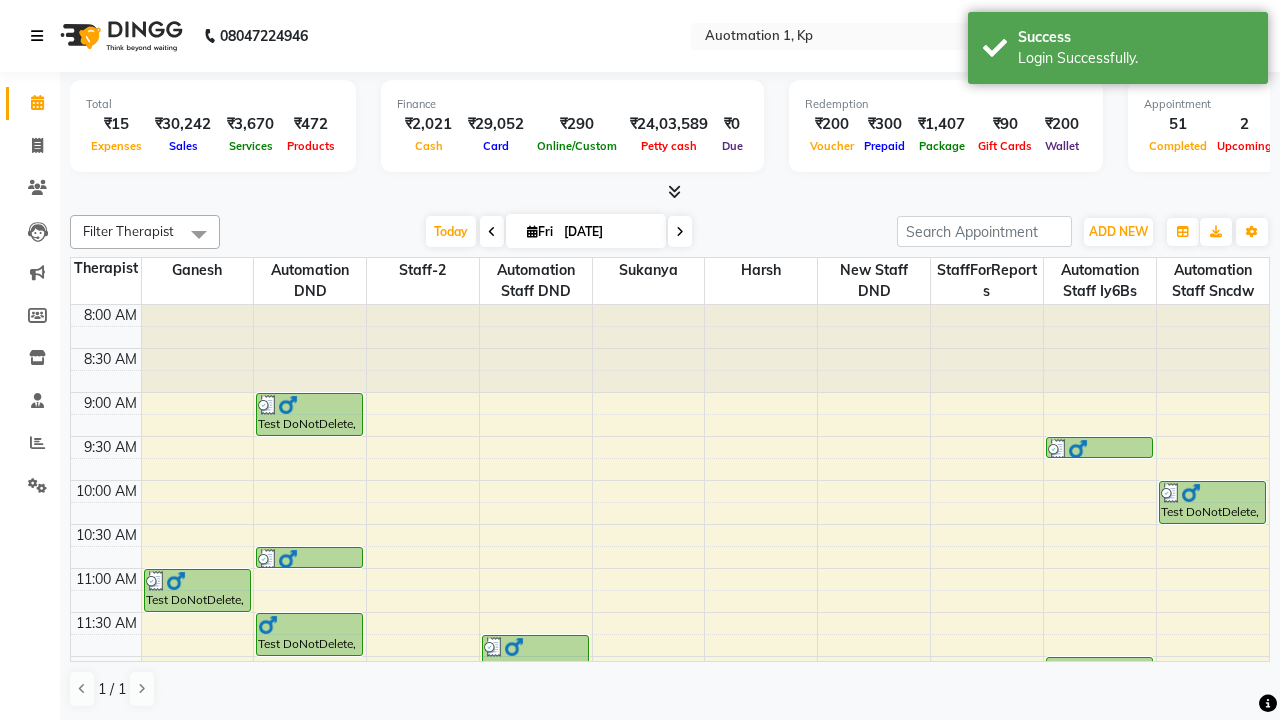 click at bounding box center (37, 36) 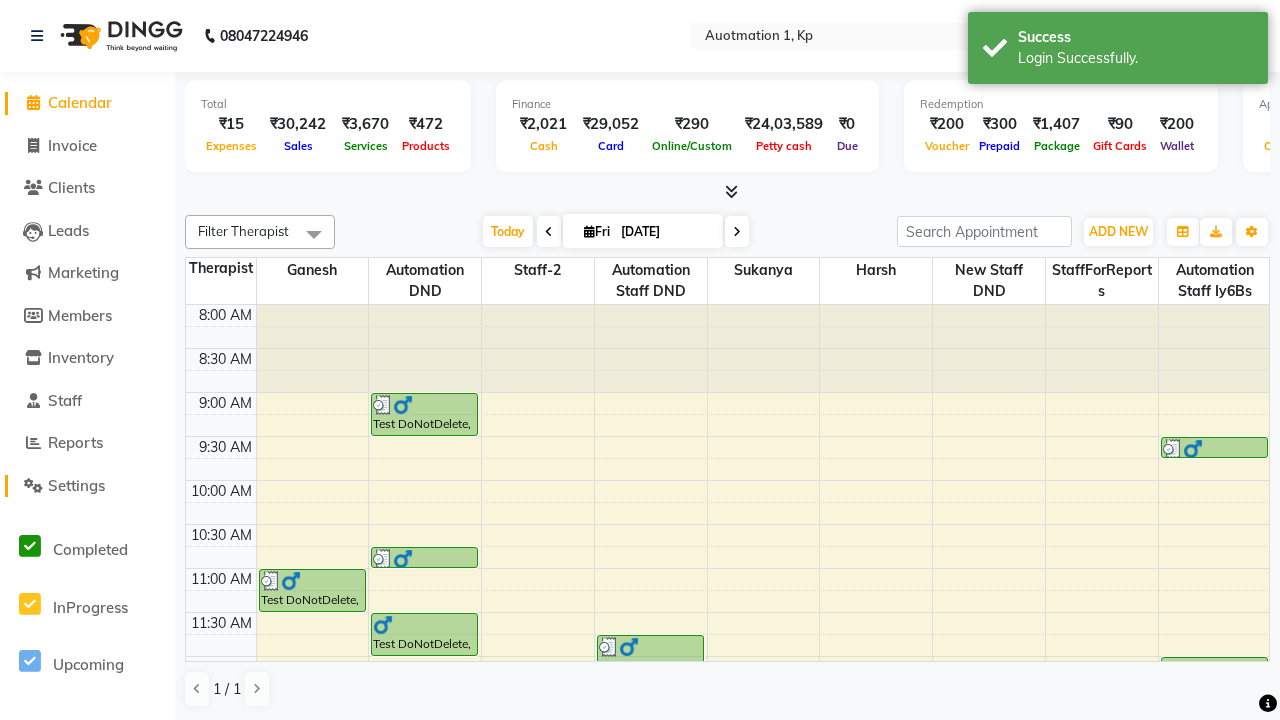 click on "Settings" 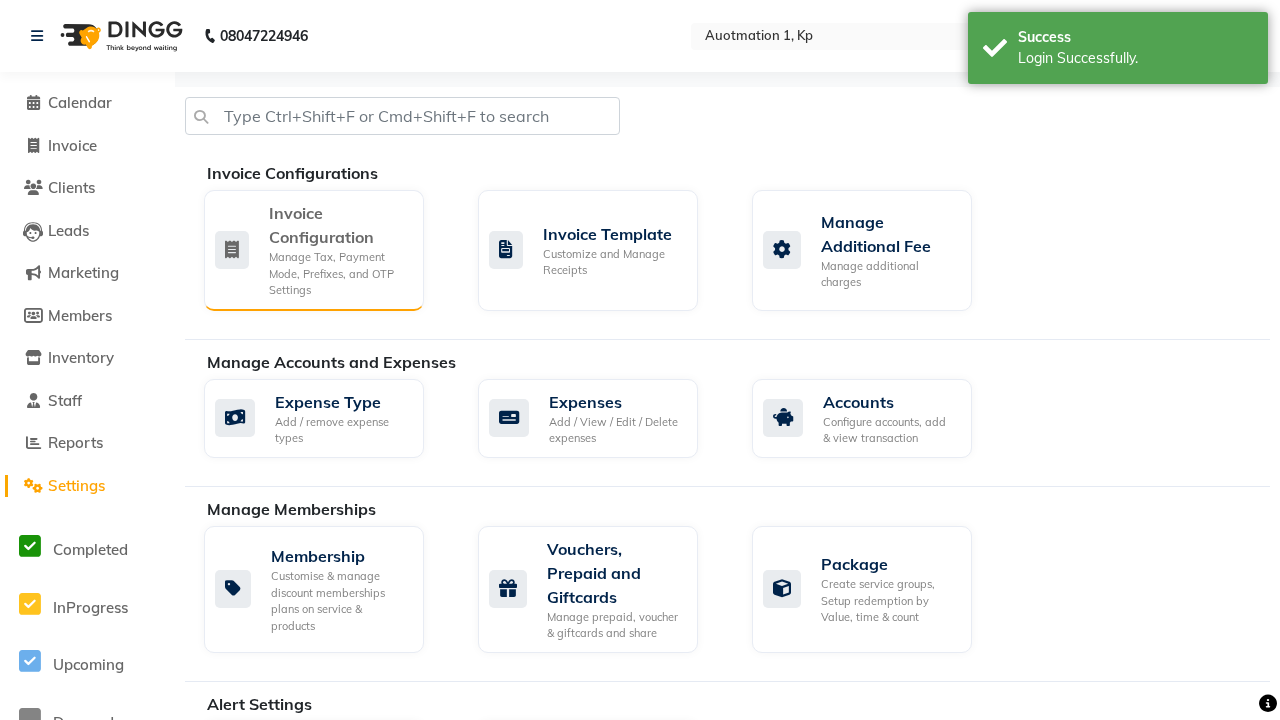 click on "Manage Tax, Payment Mode, Prefixes, and OTP Settings" 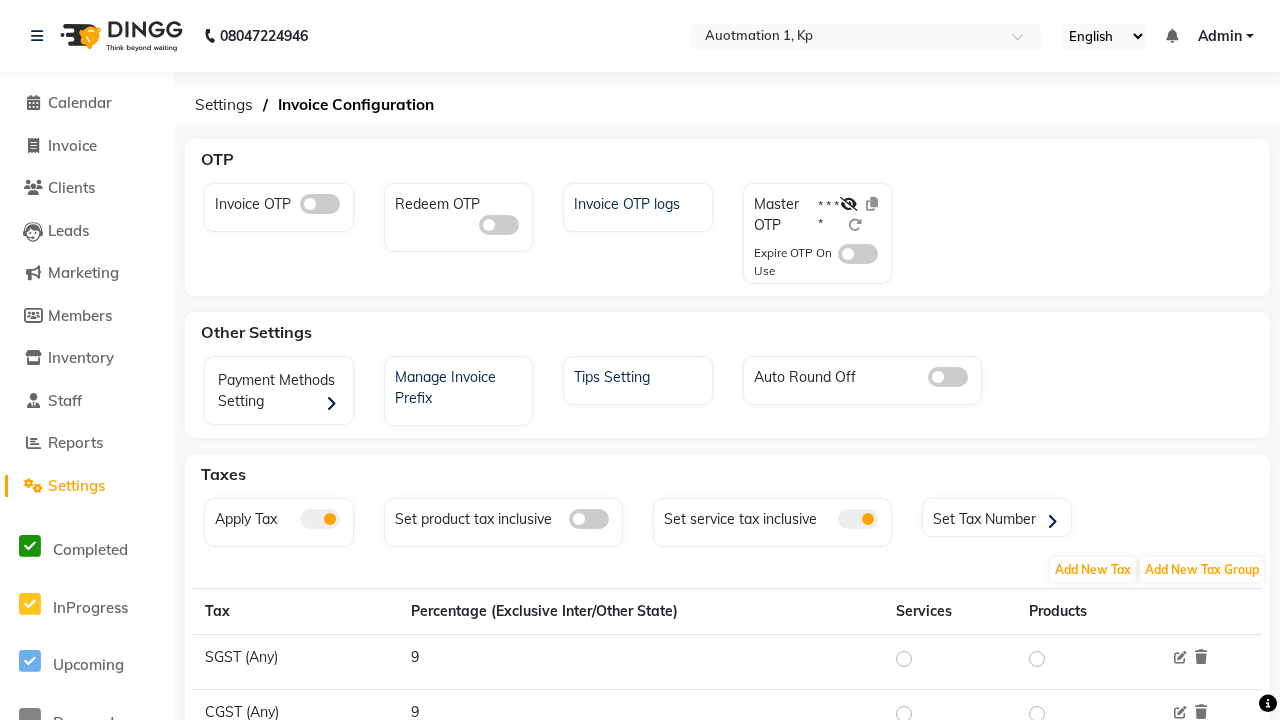 click 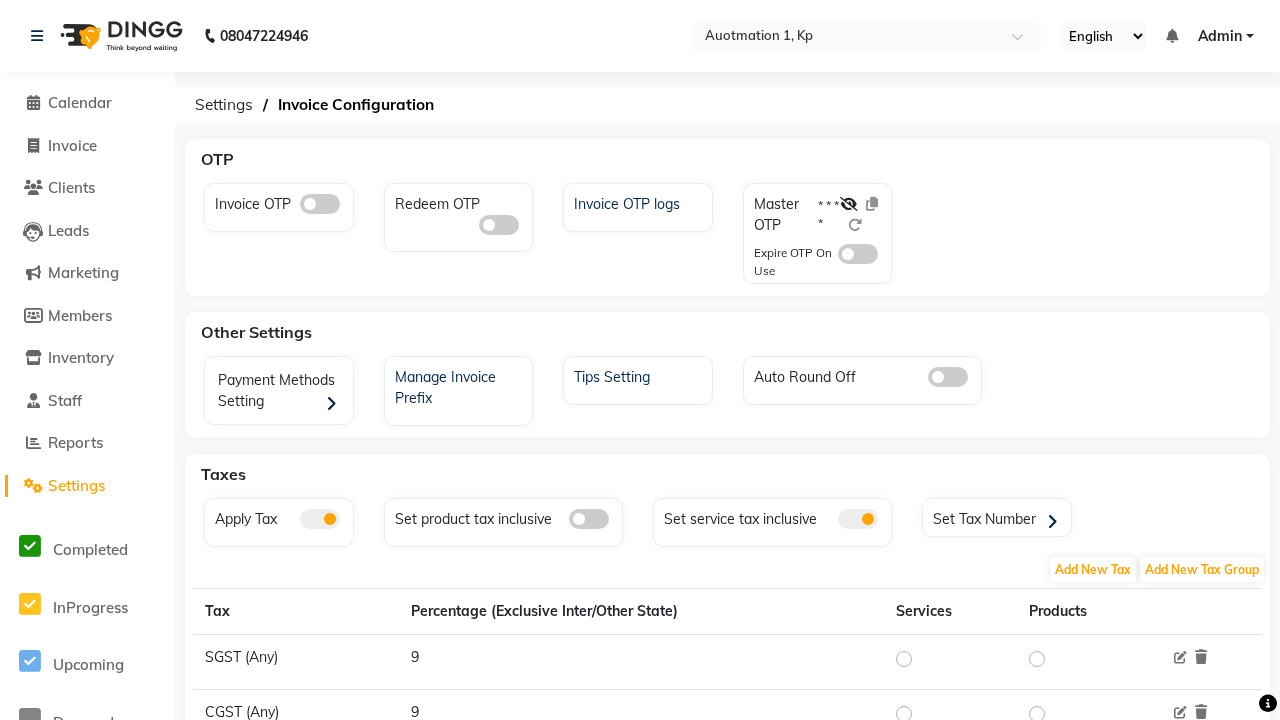click 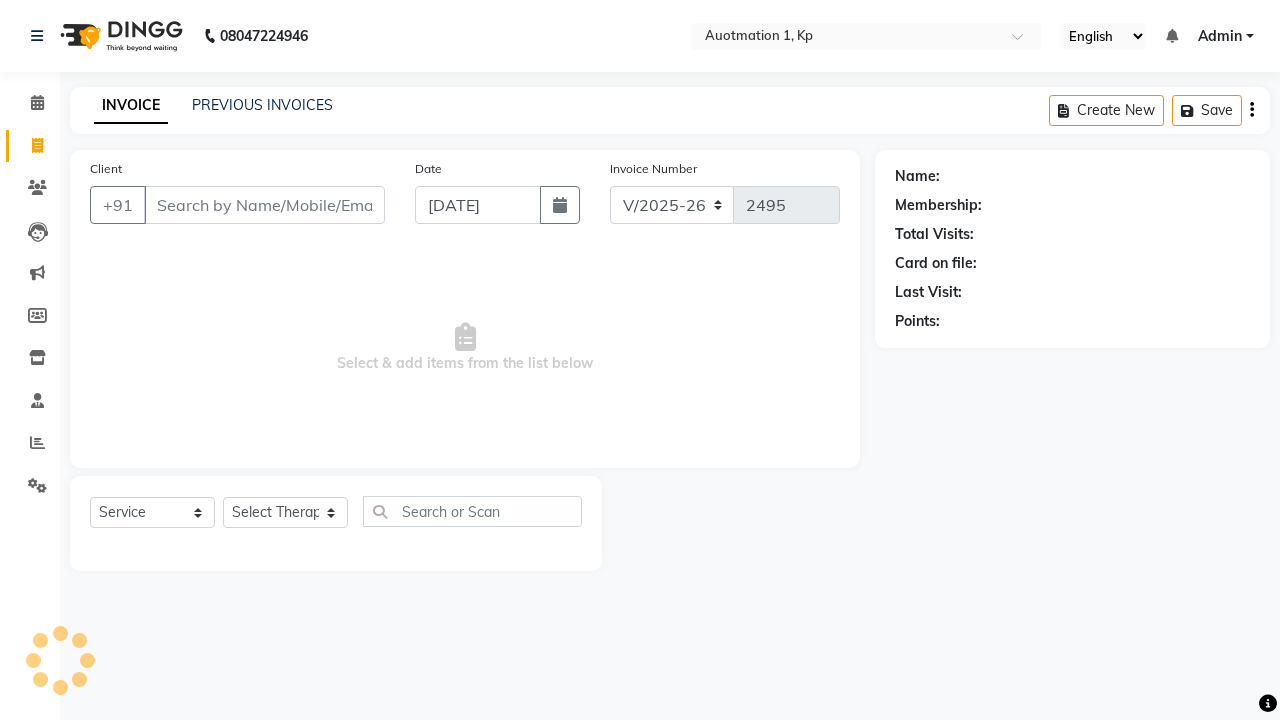 select on "150" 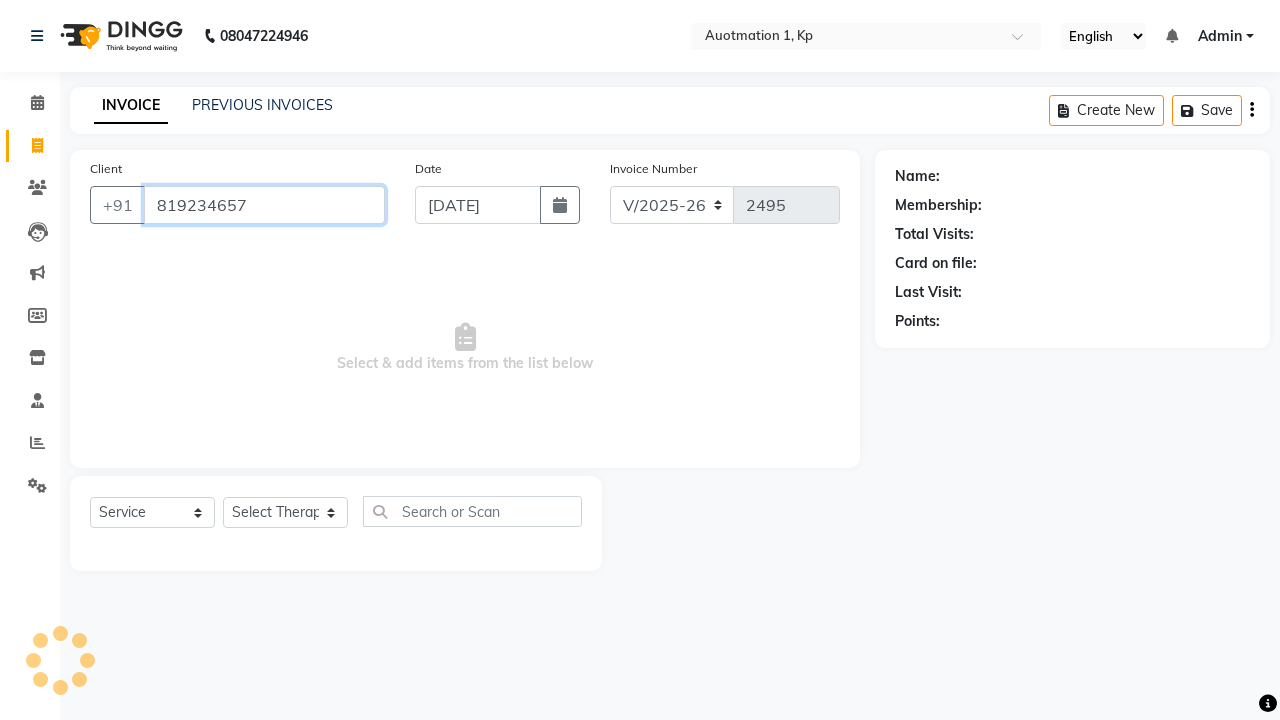 scroll, scrollTop: 0, scrollLeft: 0, axis: both 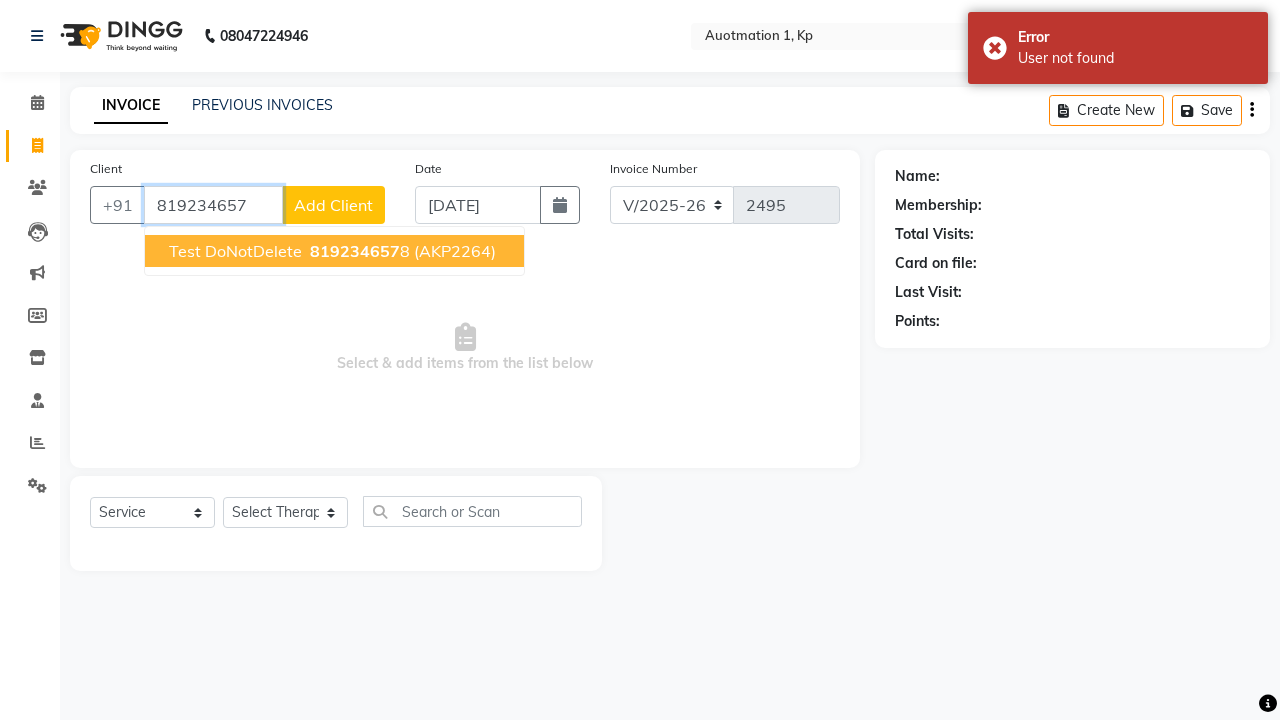 click on "819234657" at bounding box center (355, 251) 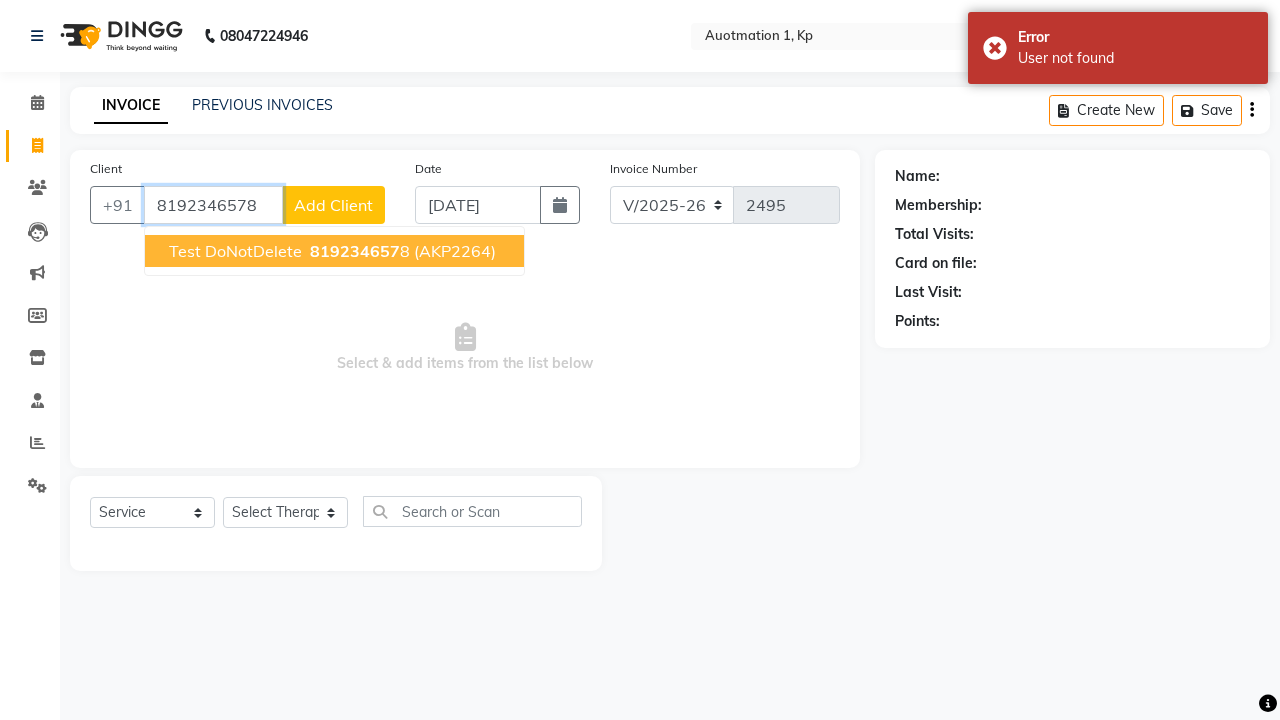 type on "8192346578" 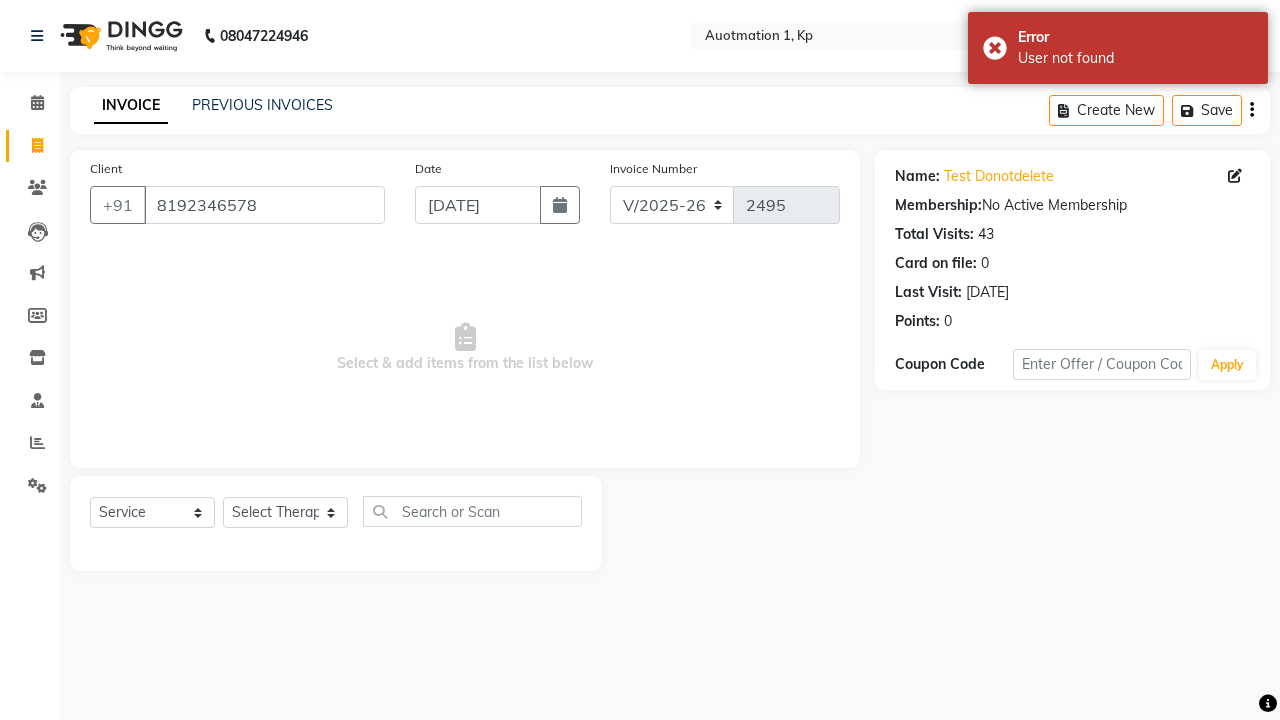 select on "5421" 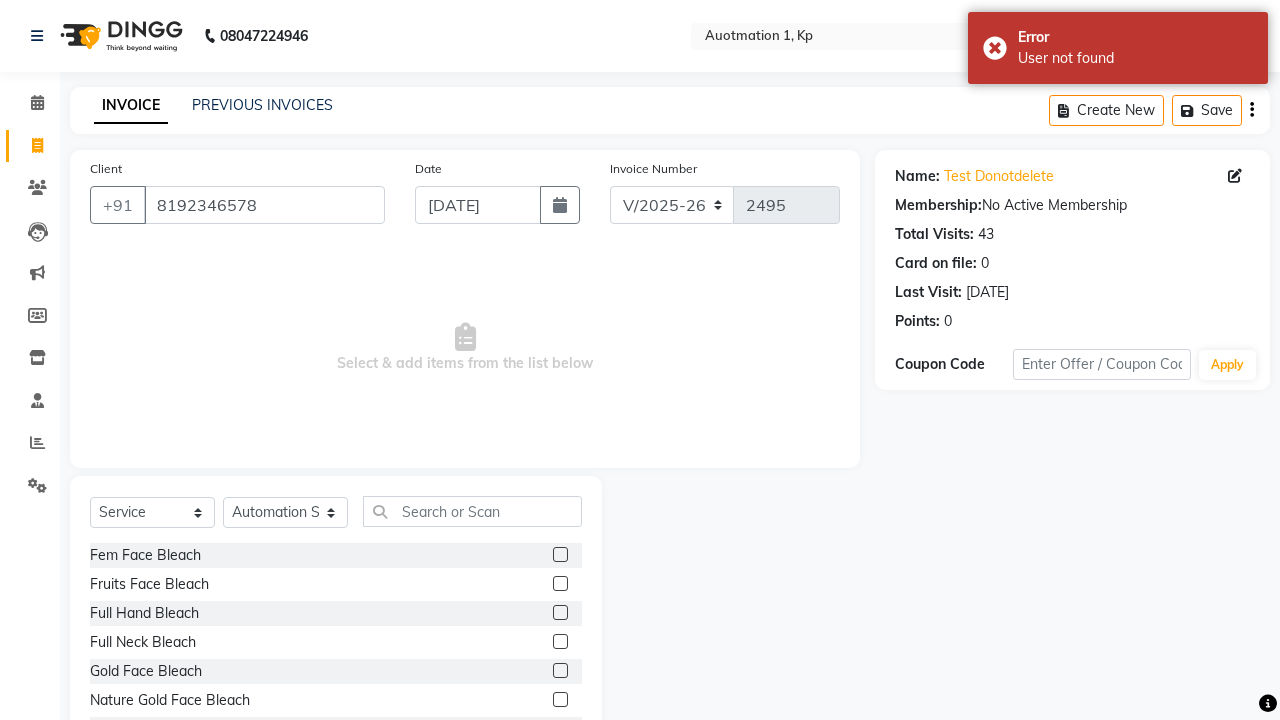 click 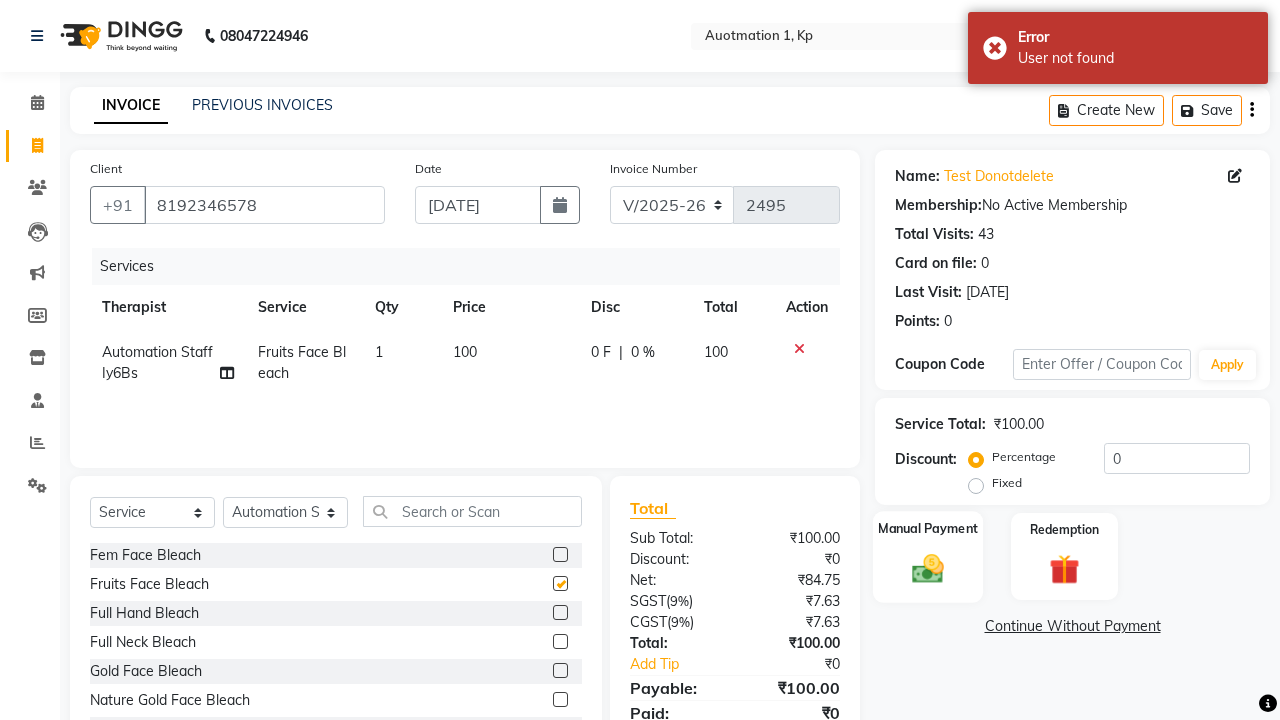 click 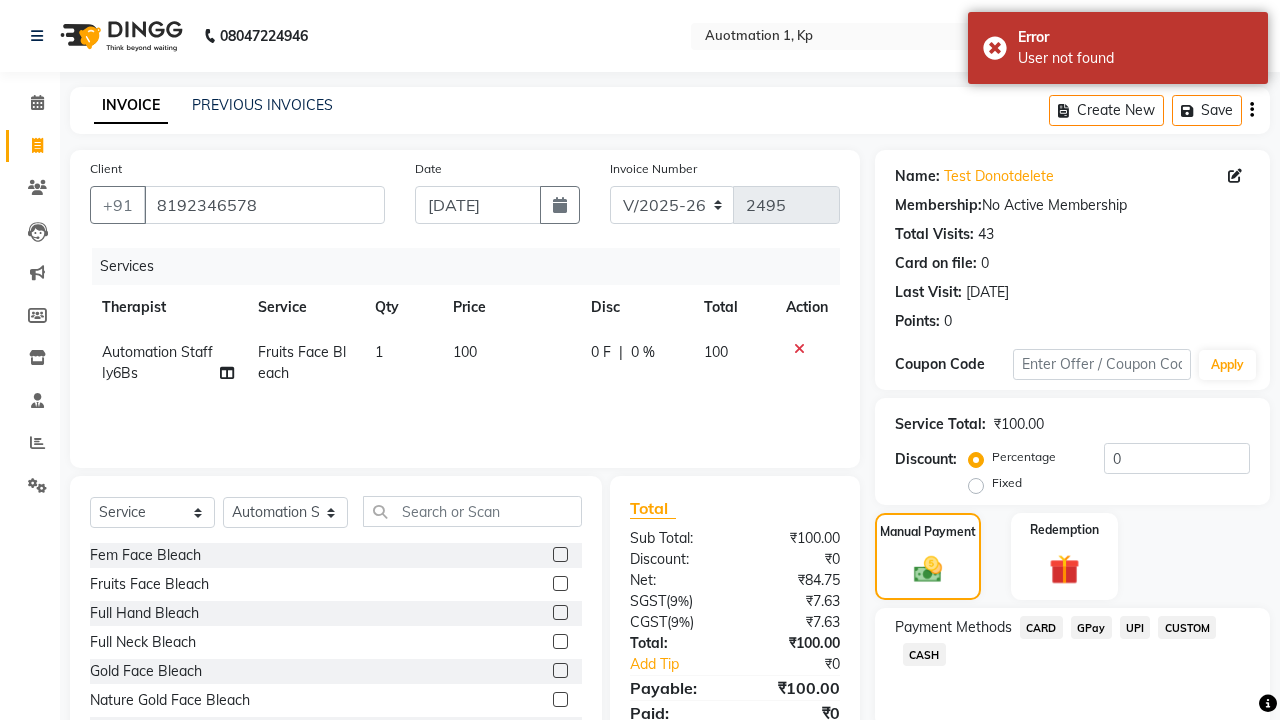 click on "CARD" 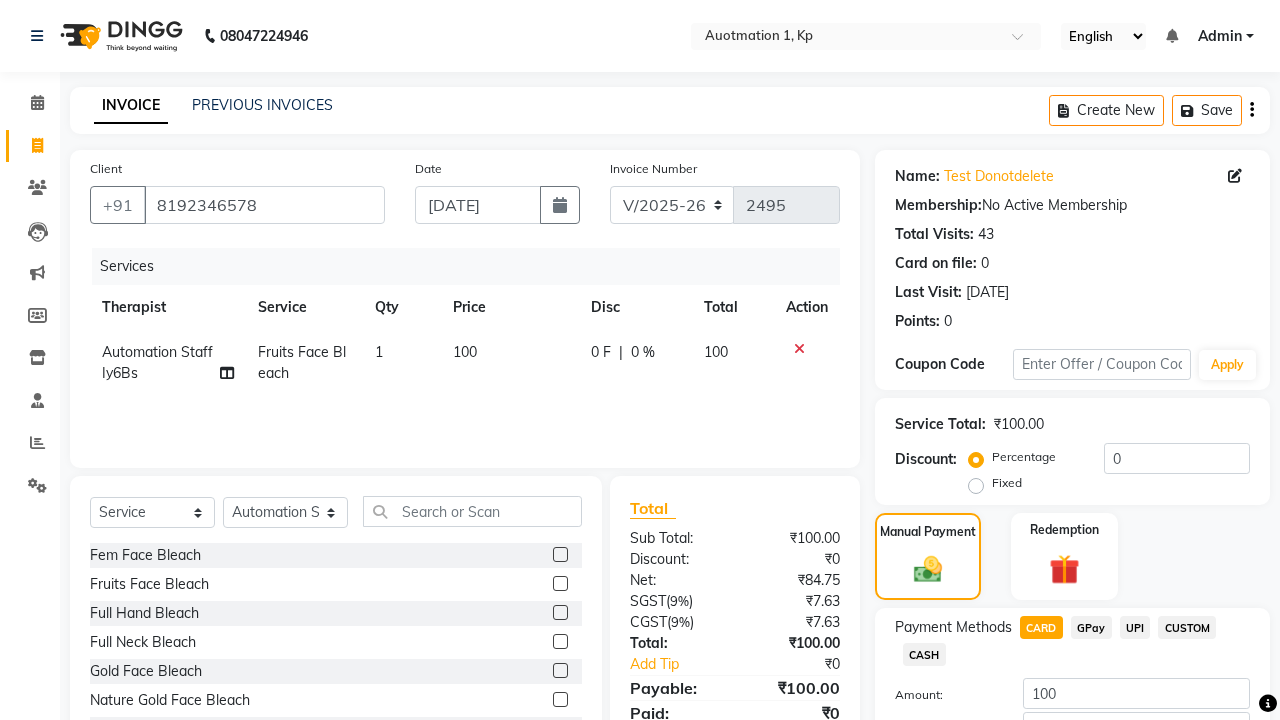 scroll, scrollTop: 135, scrollLeft: 0, axis: vertical 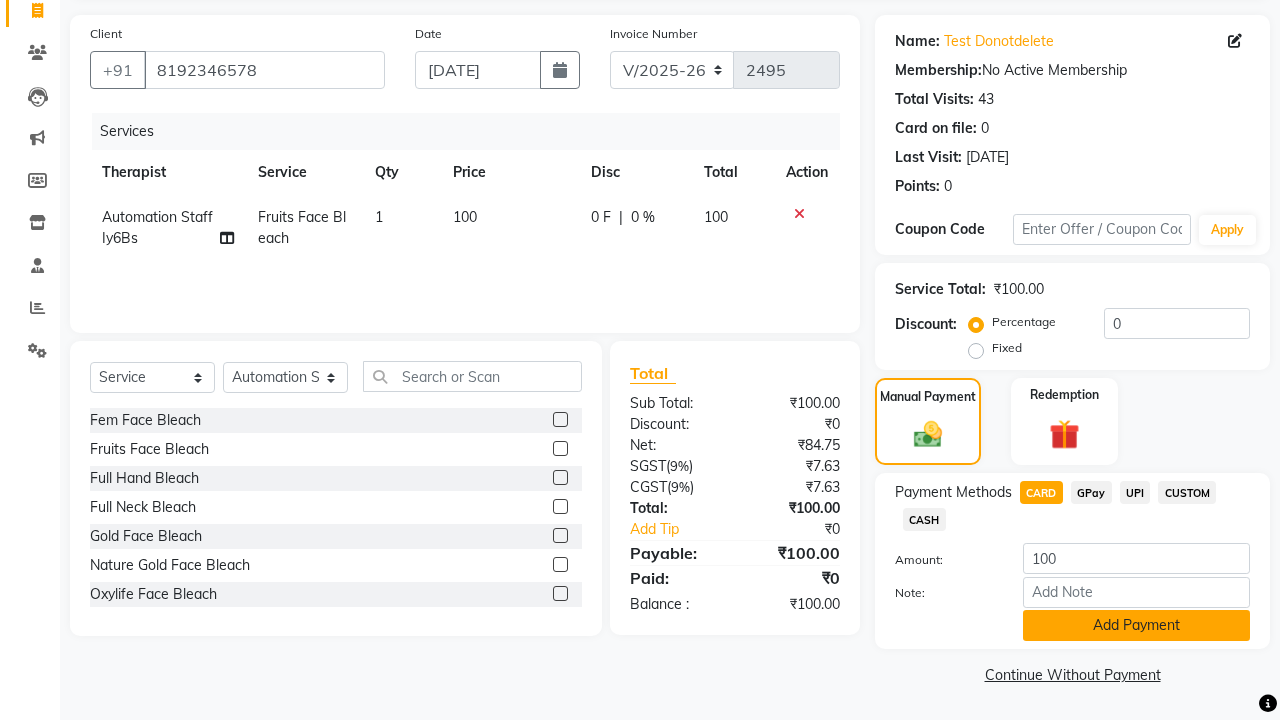 click on "Add Payment" 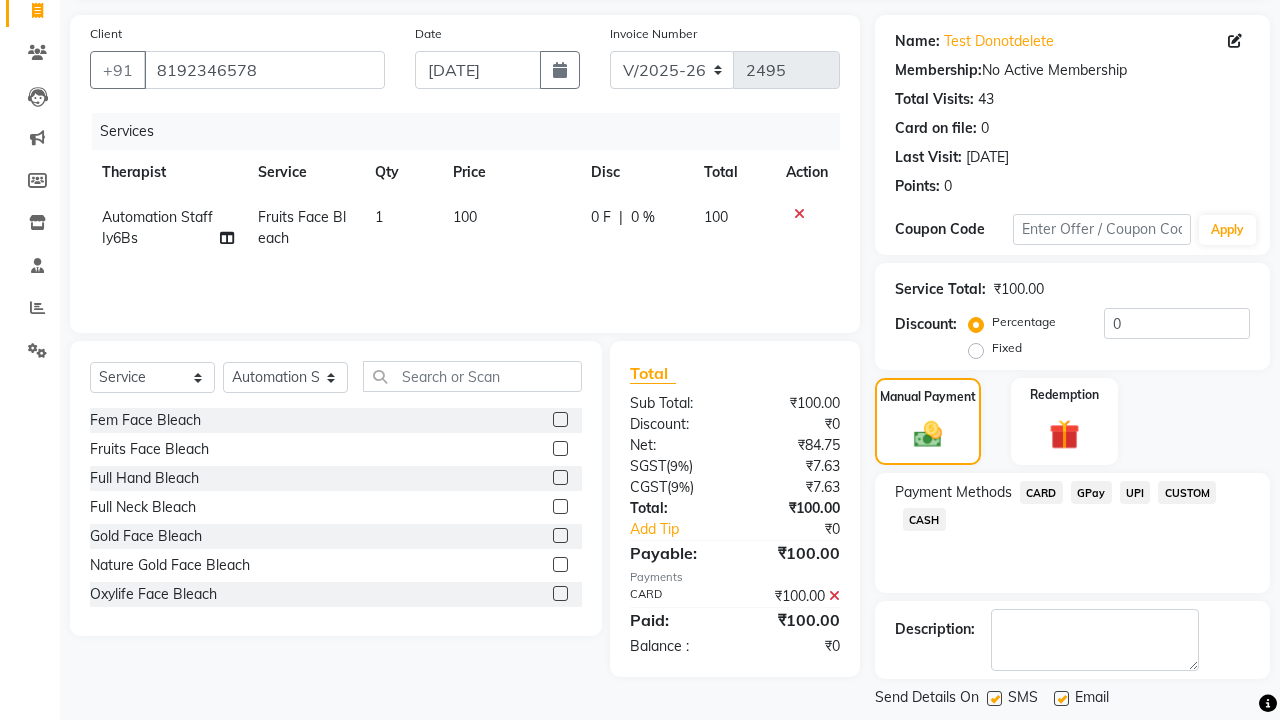 click on "Generate OTP" 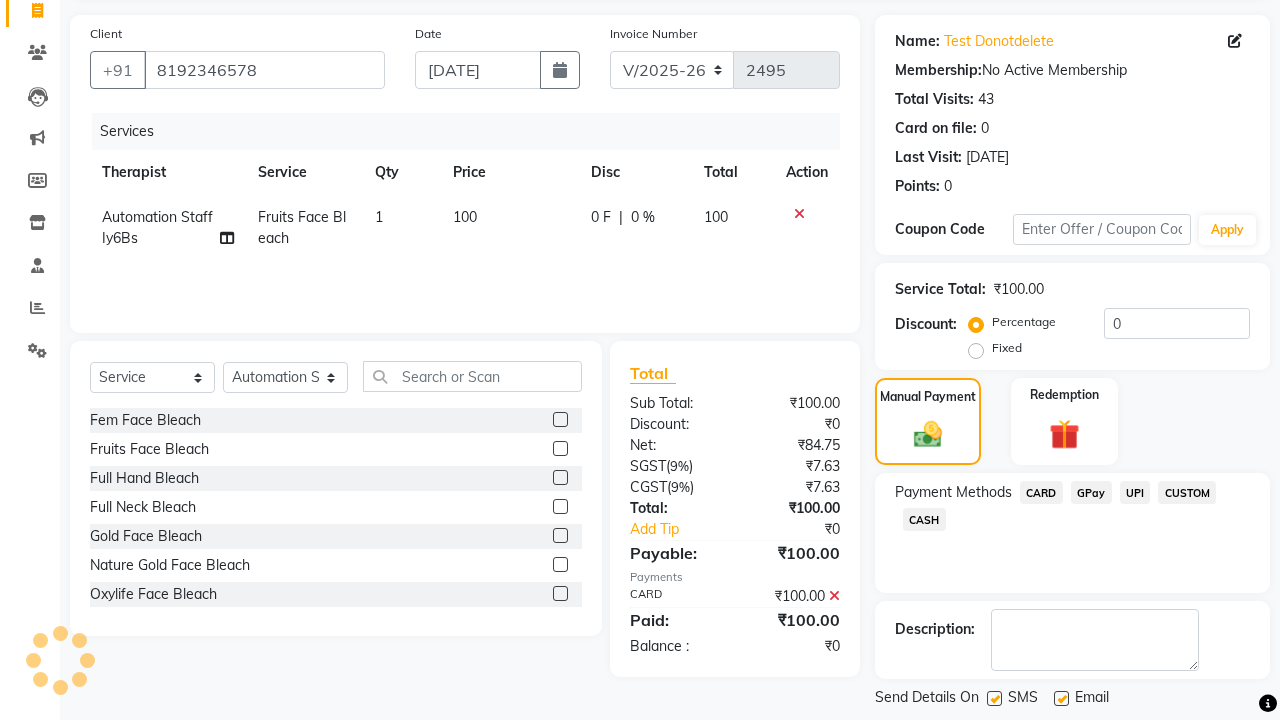 scroll, scrollTop: 231, scrollLeft: 0, axis: vertical 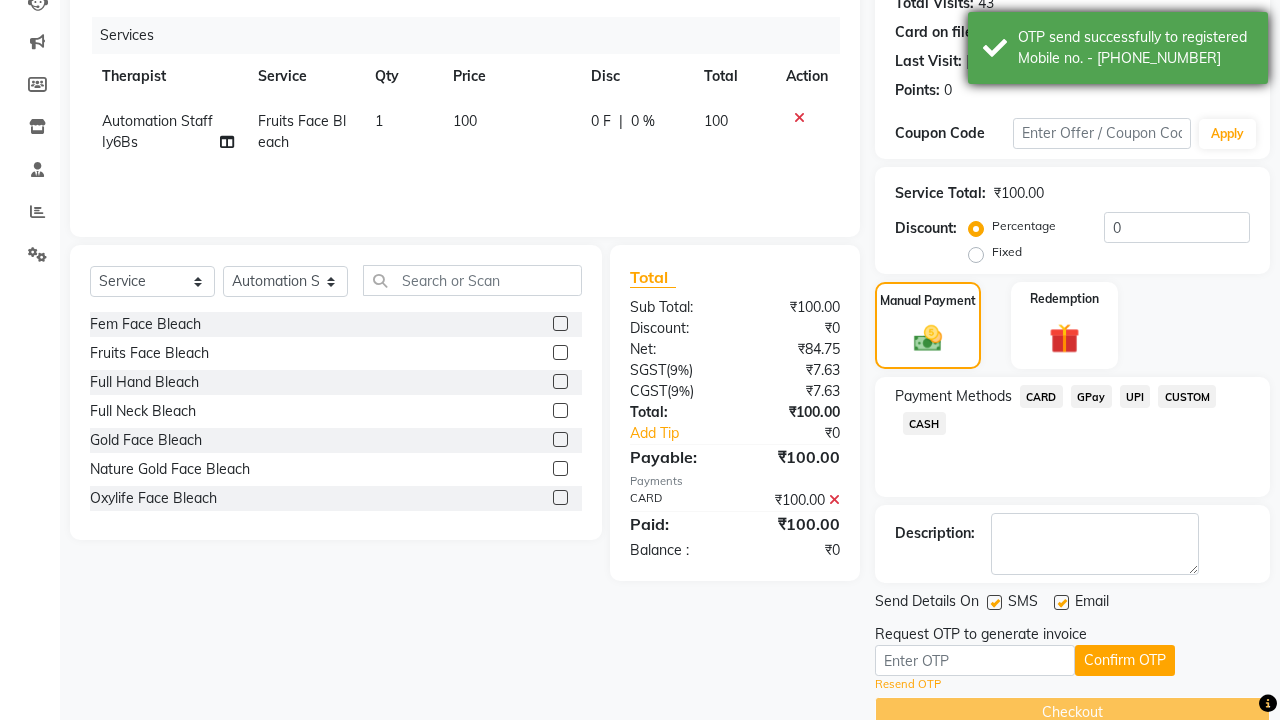 click on "OTP send successfully to registered  Mobile no. - [PHONE_NUMBER]" at bounding box center [1135, 48] 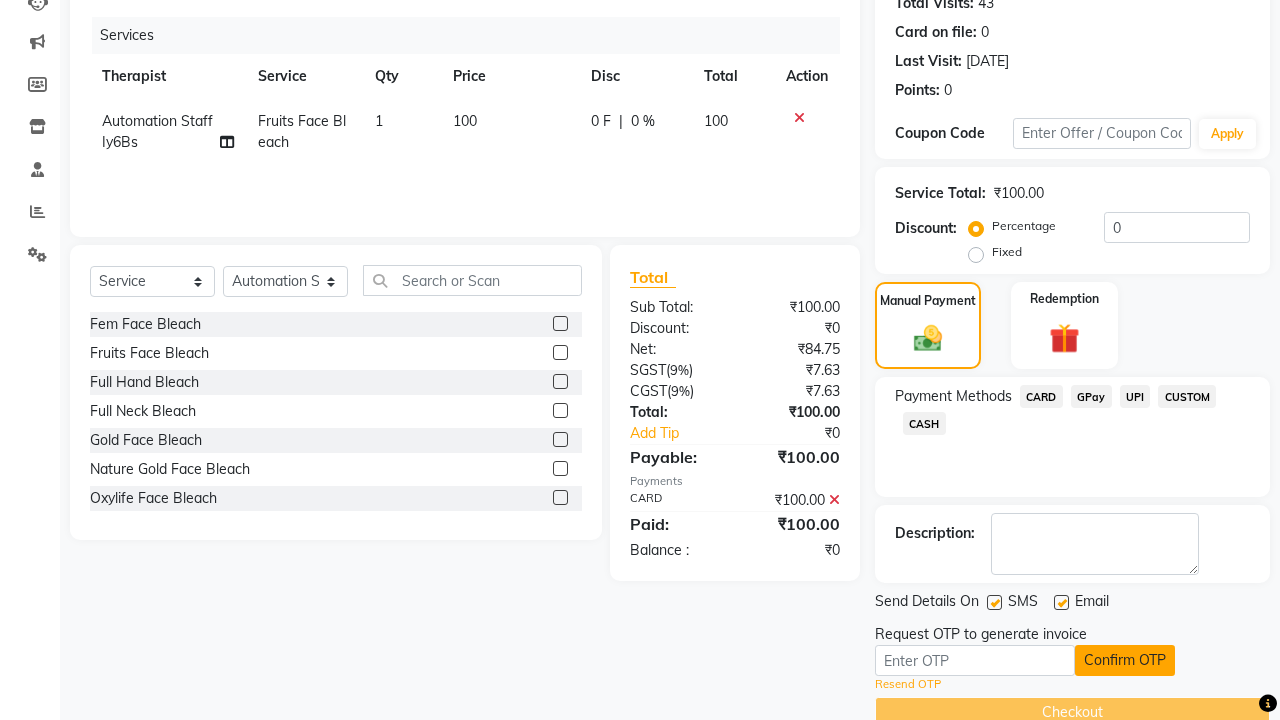 click on "Confirm OTP" 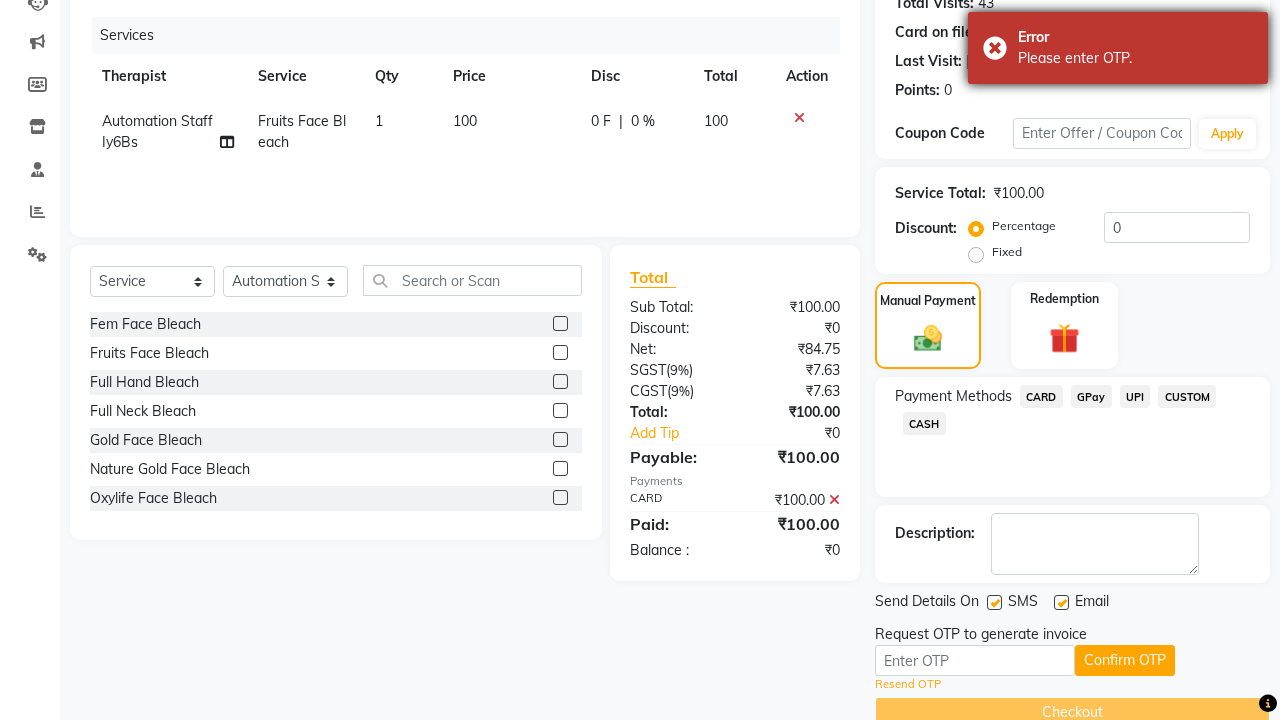 click on "Please enter OTP." at bounding box center (1135, 58) 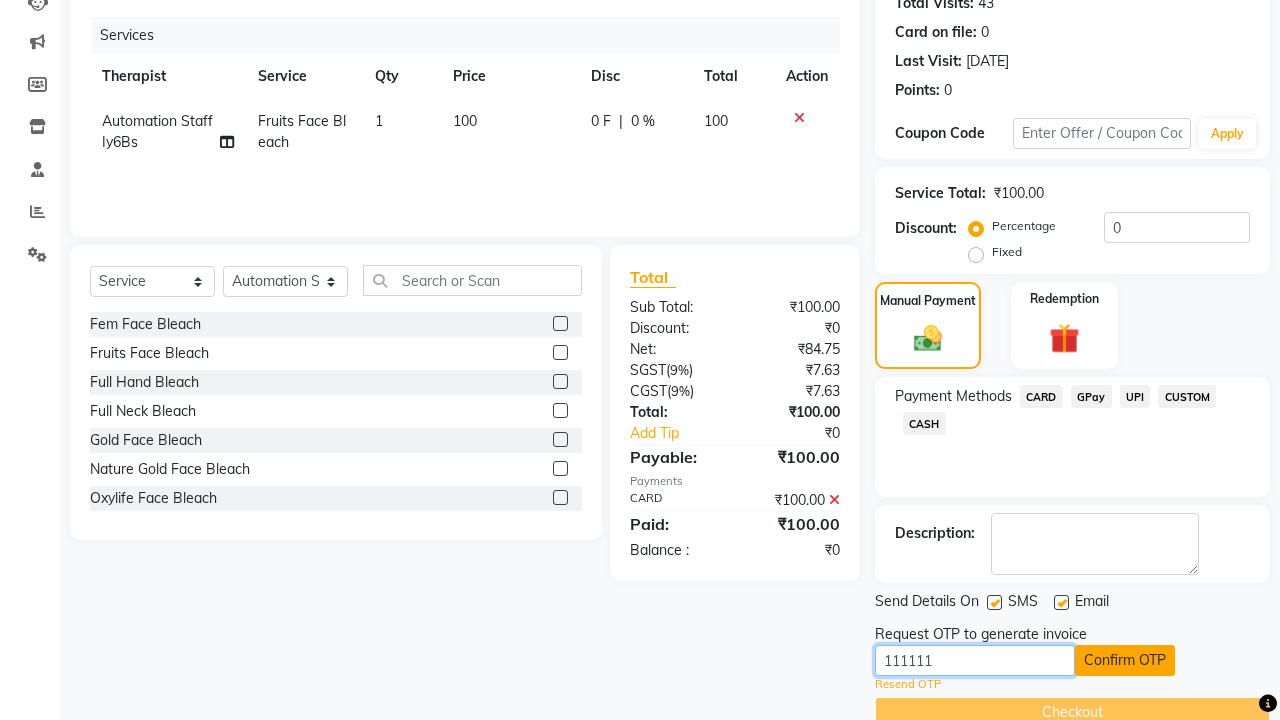 type on "111111" 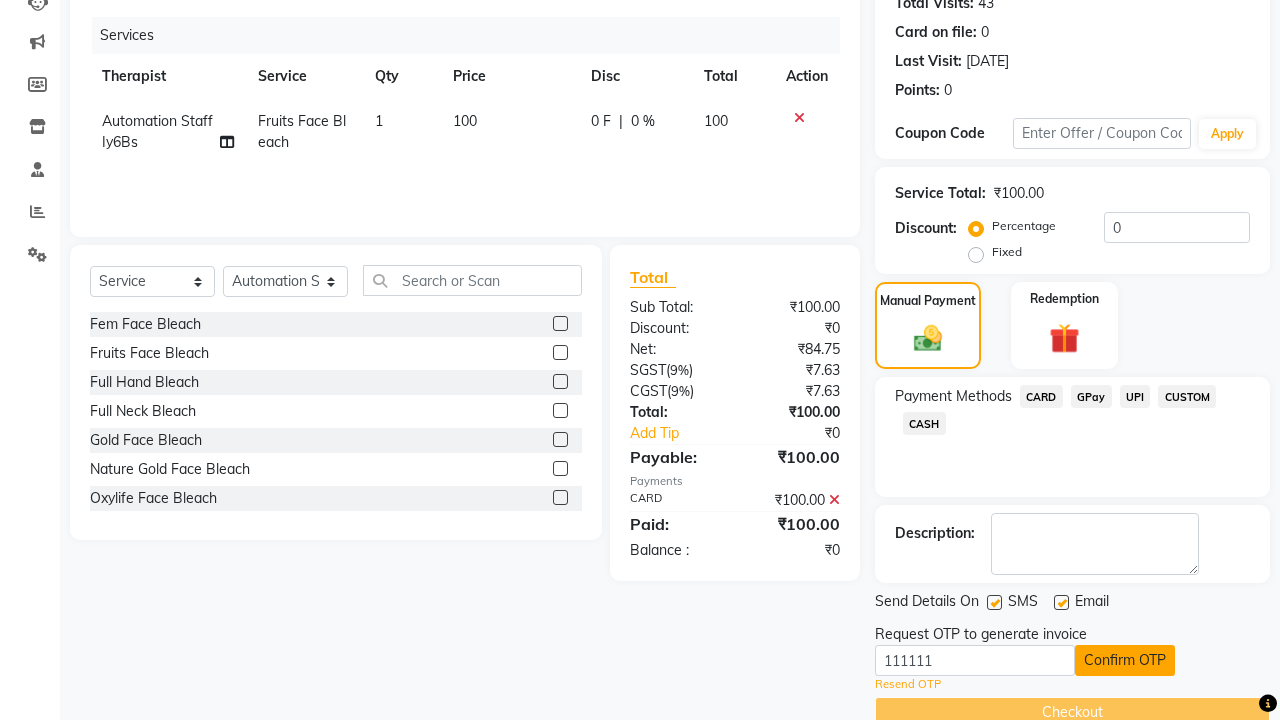 click on "Confirm OTP" 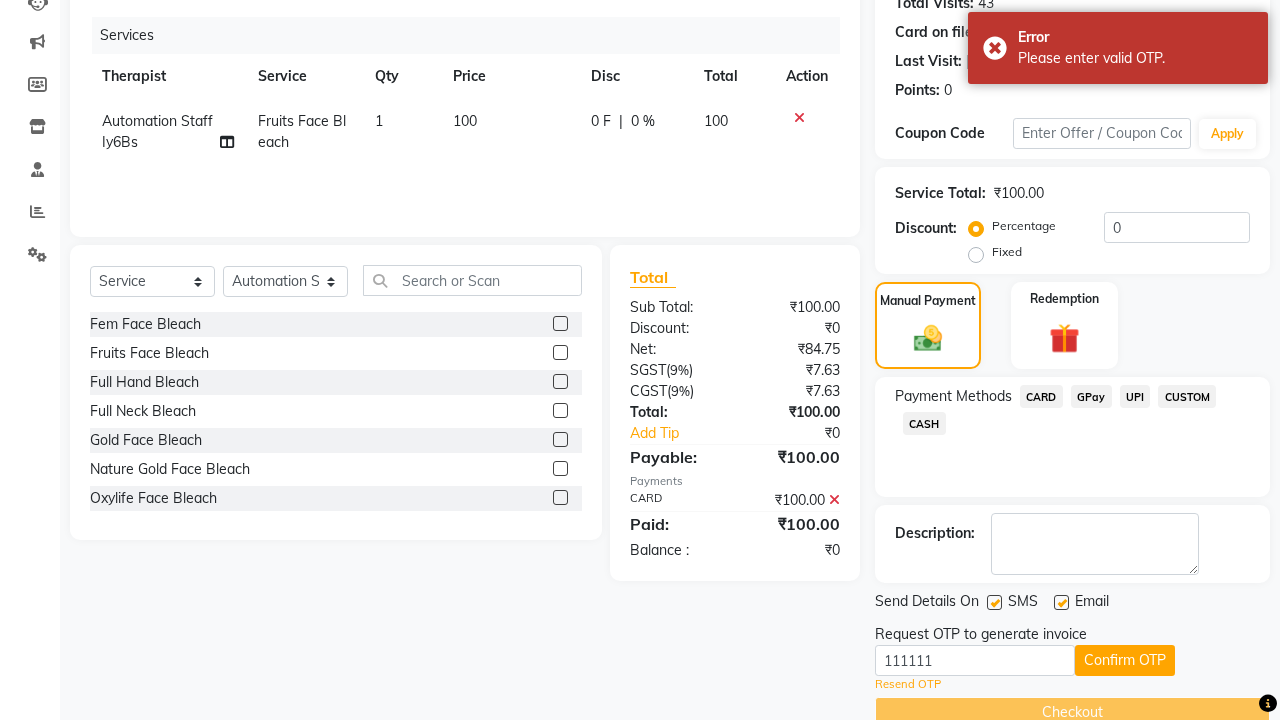 click on "Please enter valid OTP." at bounding box center [1135, 58] 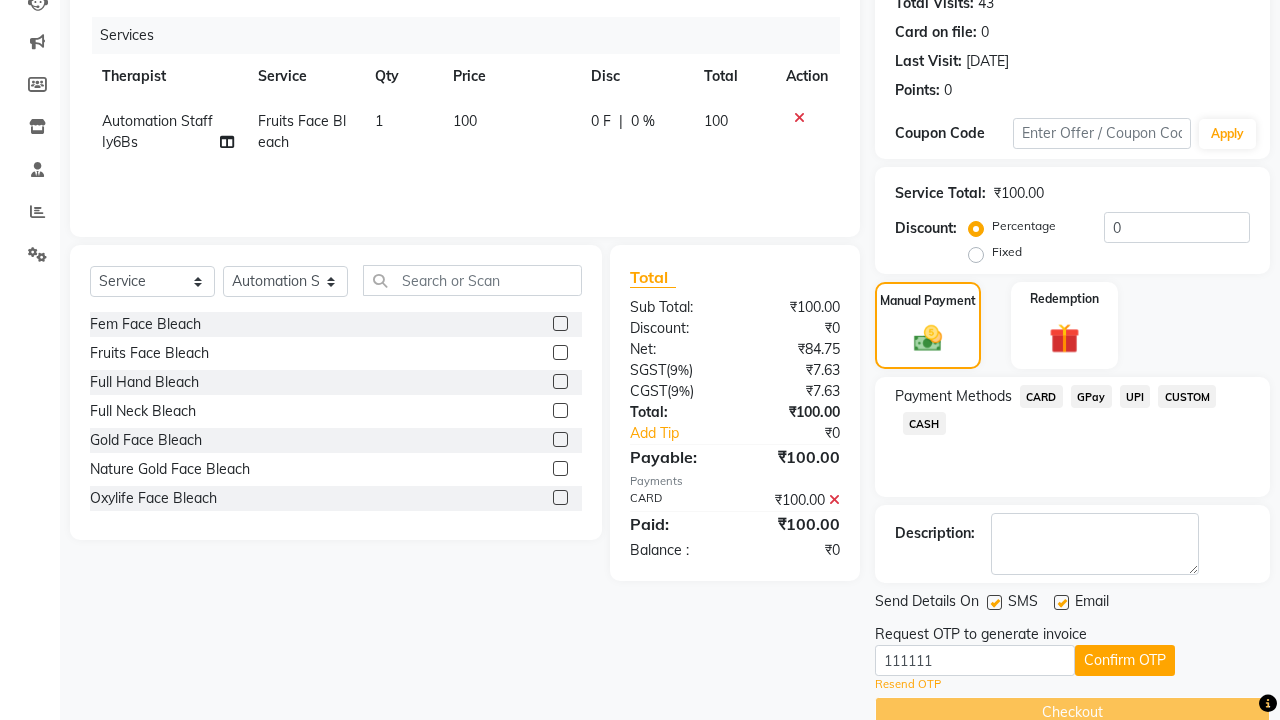 click at bounding box center [37, -195] 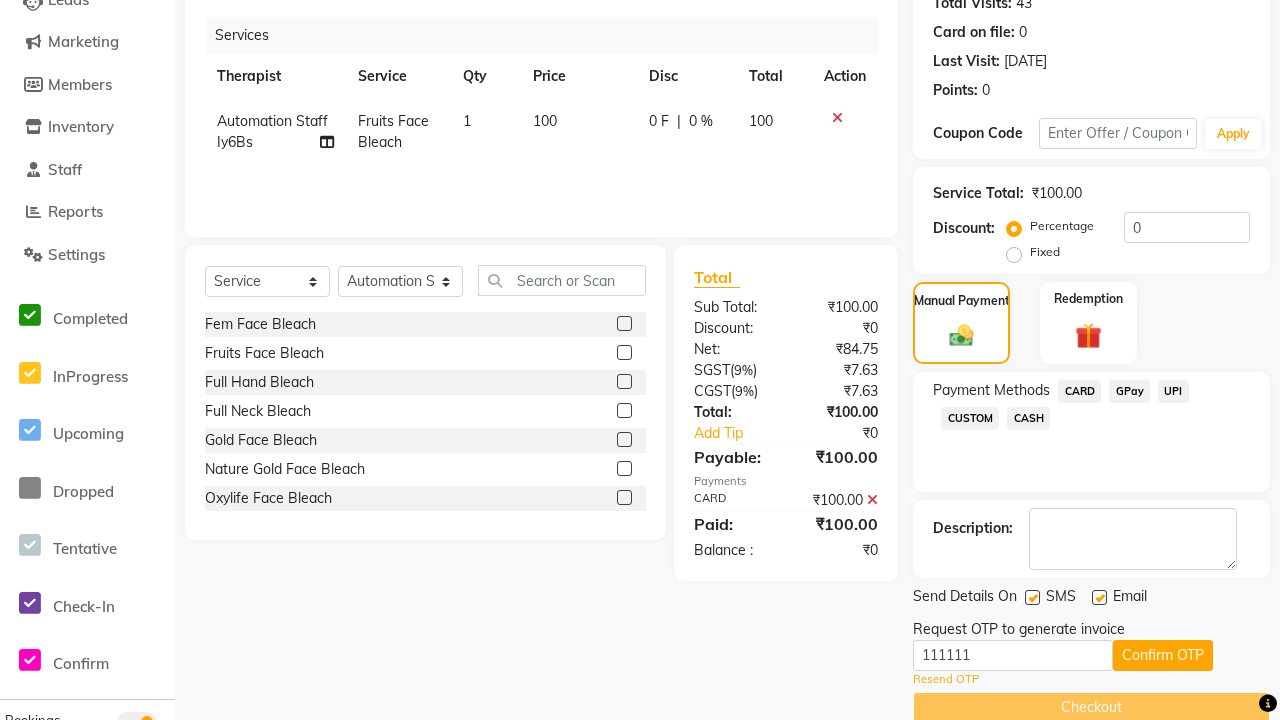 scroll, scrollTop: 0, scrollLeft: 0, axis: both 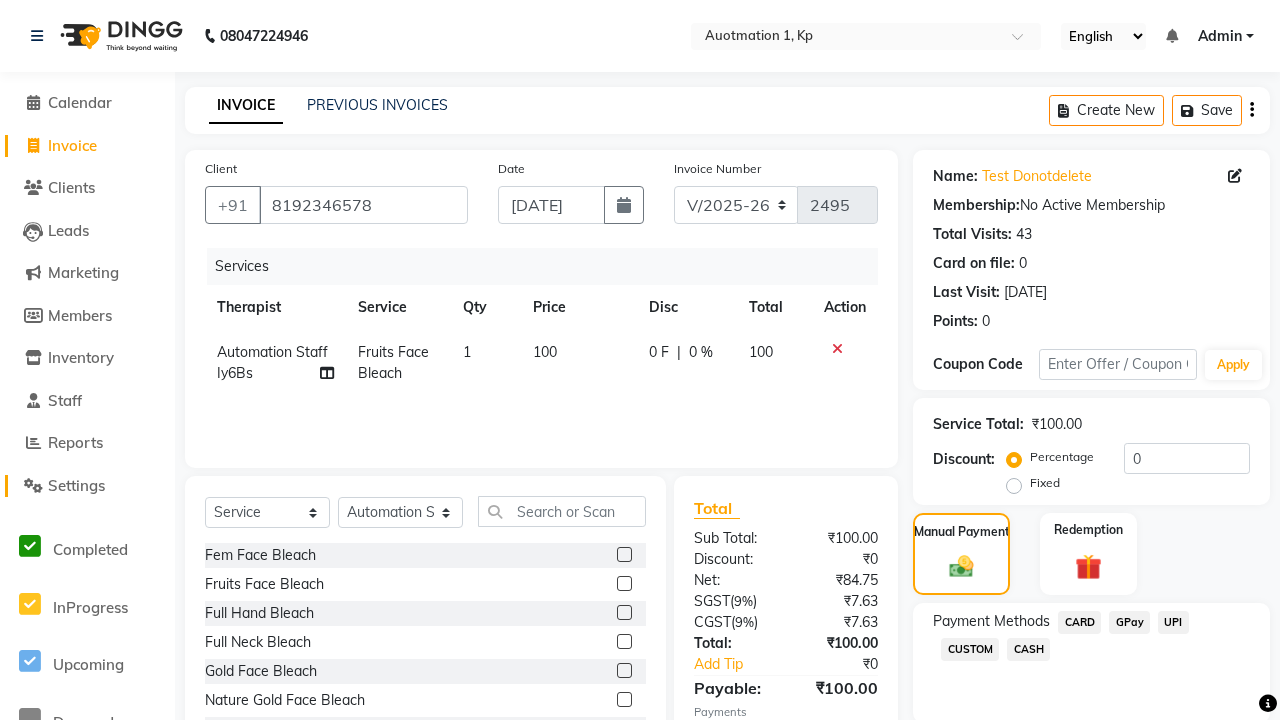 click on "Settings" 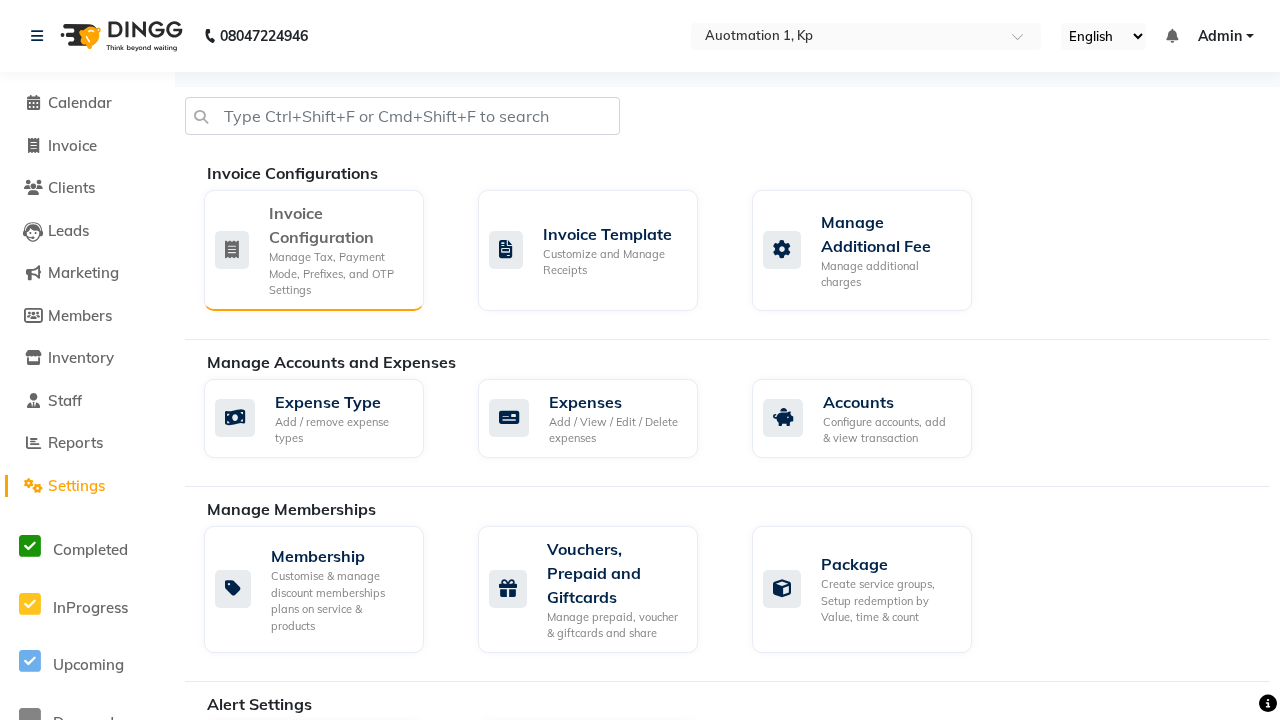 click on "Manage Tax, Payment Mode, Prefixes, and OTP Settings" 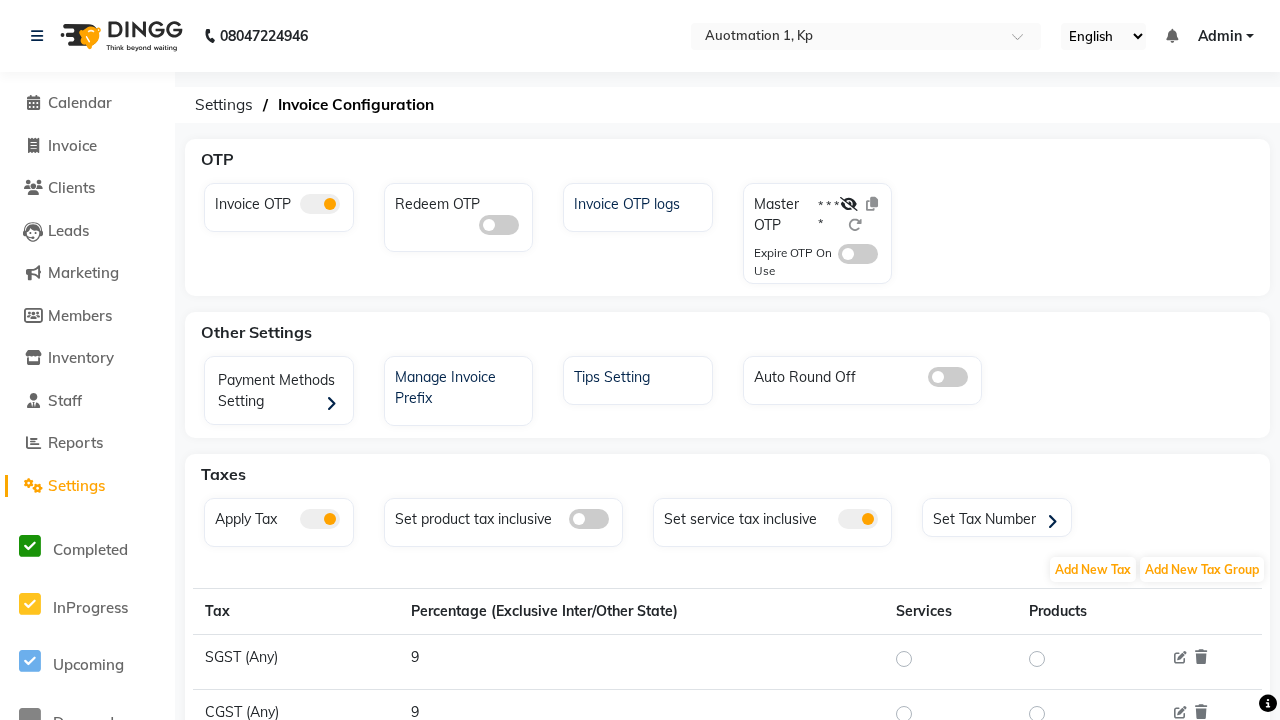 click 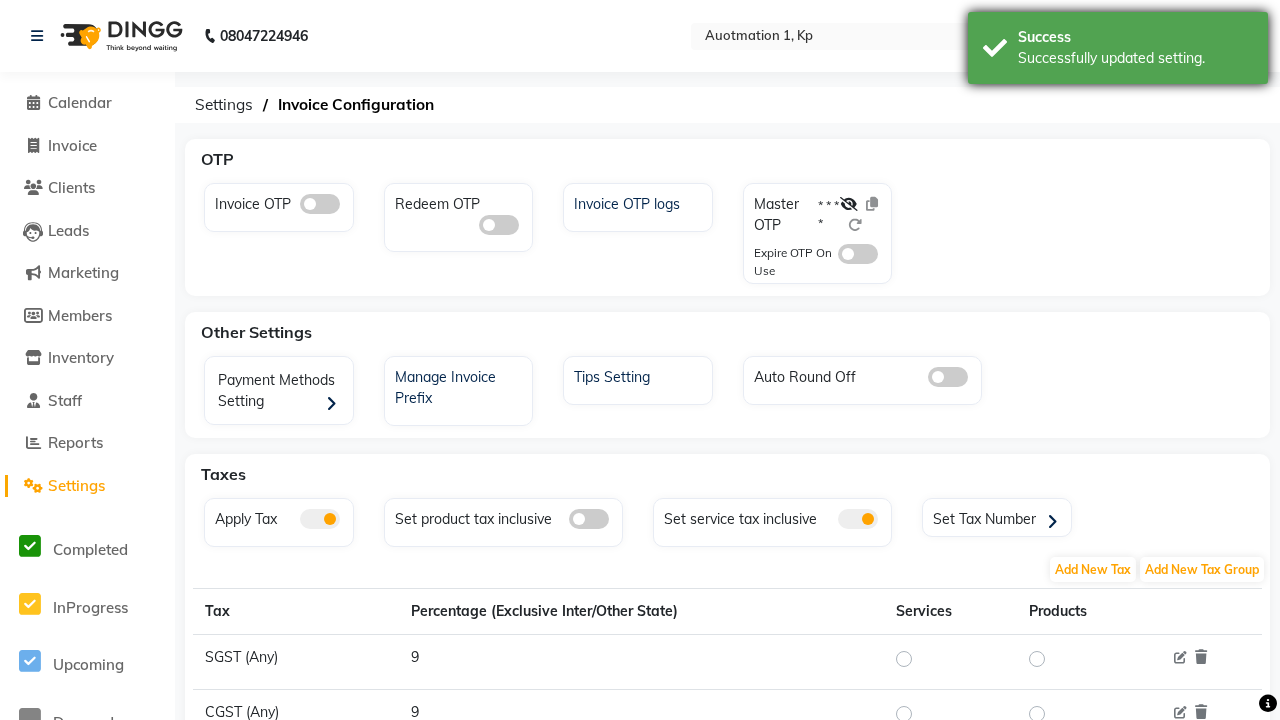 click on "Successfully updated setting." at bounding box center [1135, 58] 